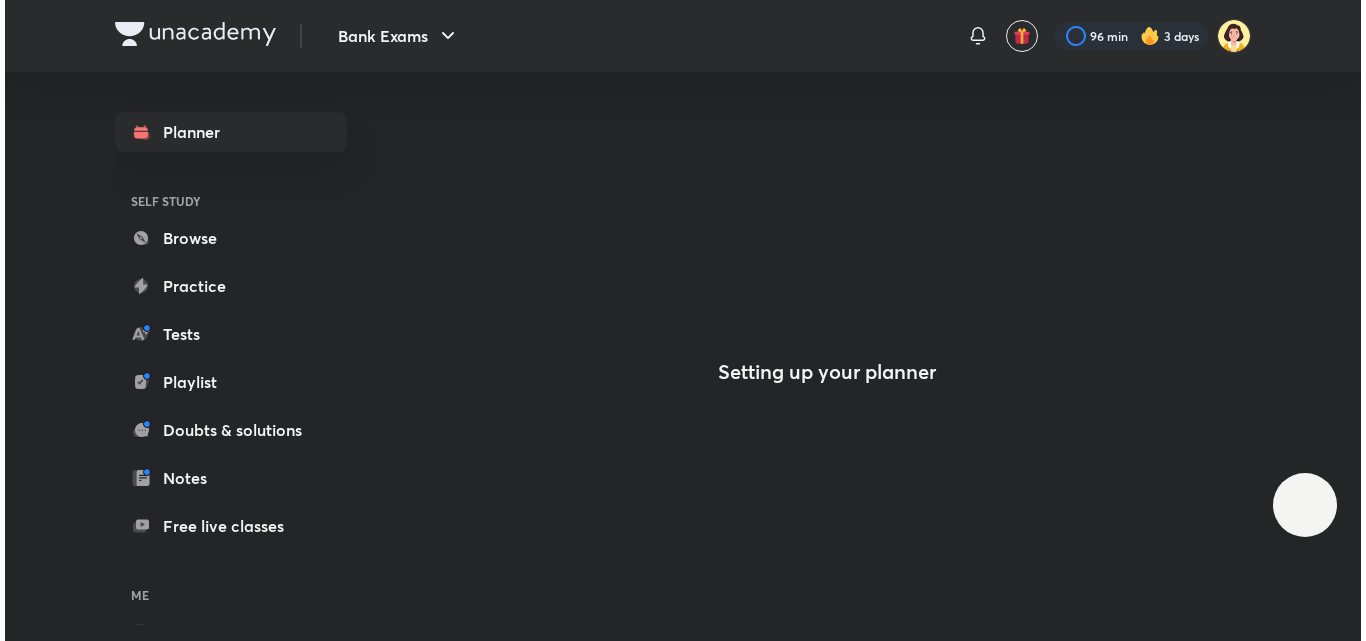 scroll, scrollTop: 0, scrollLeft: 0, axis: both 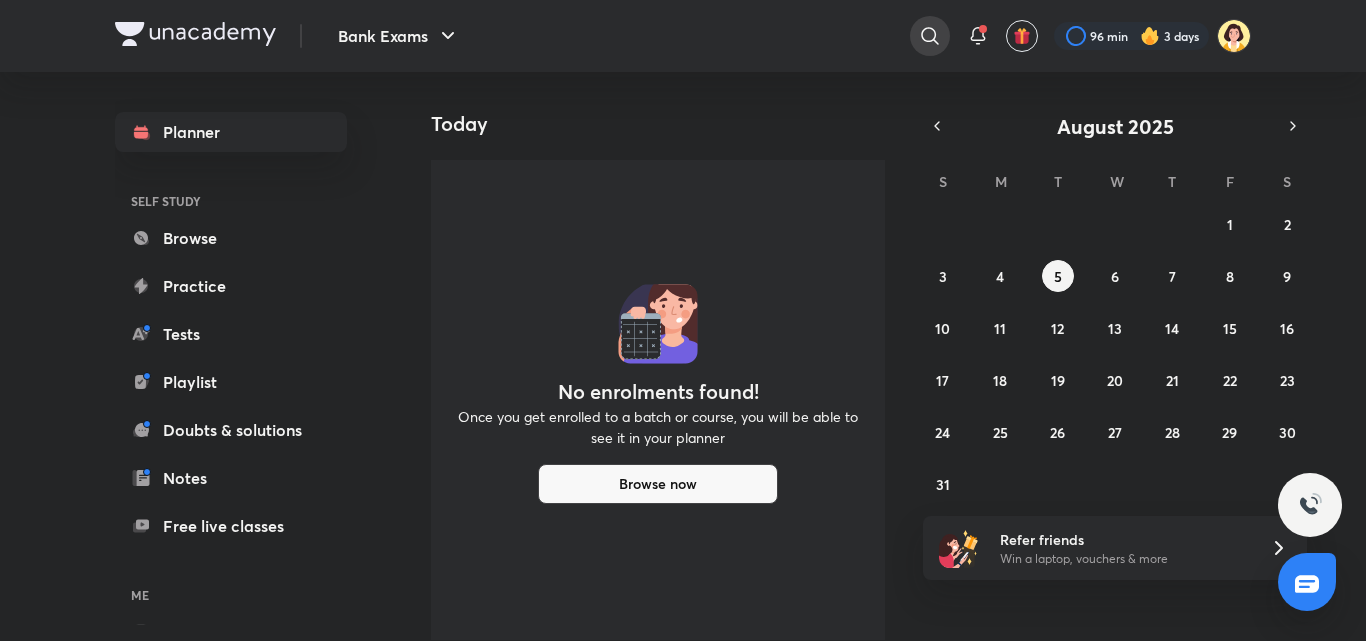click 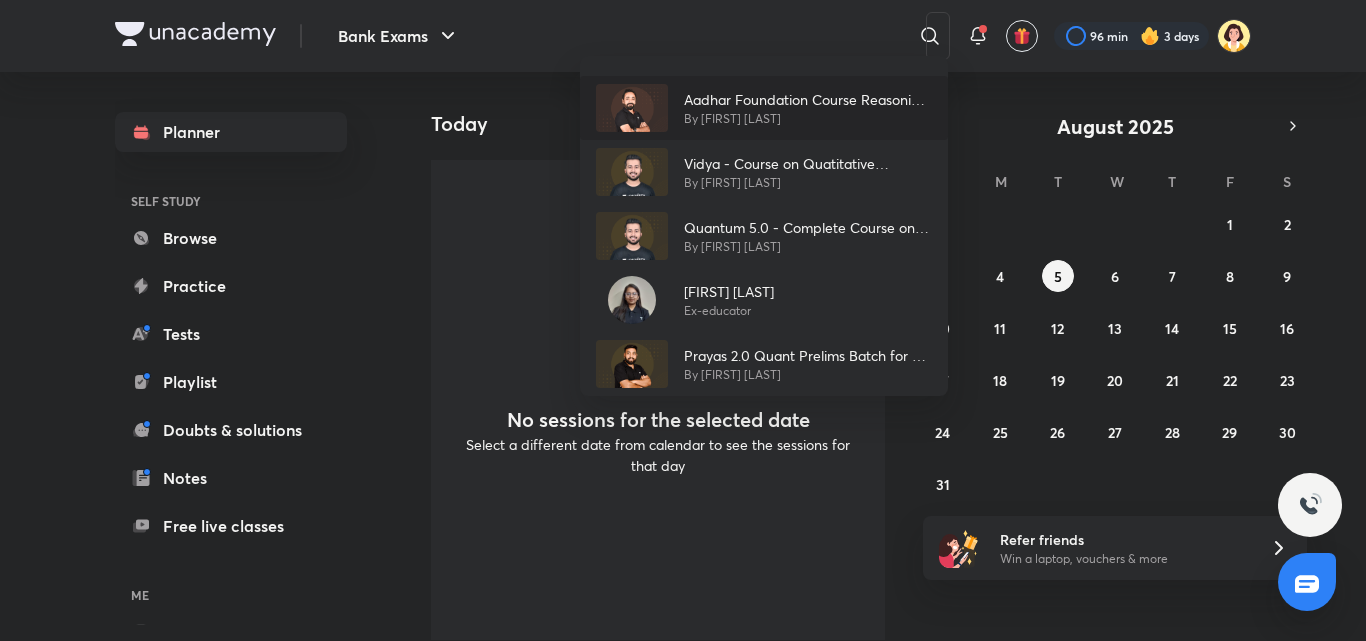 click on "By [FIRST] [LAST]" at bounding box center [808, 119] 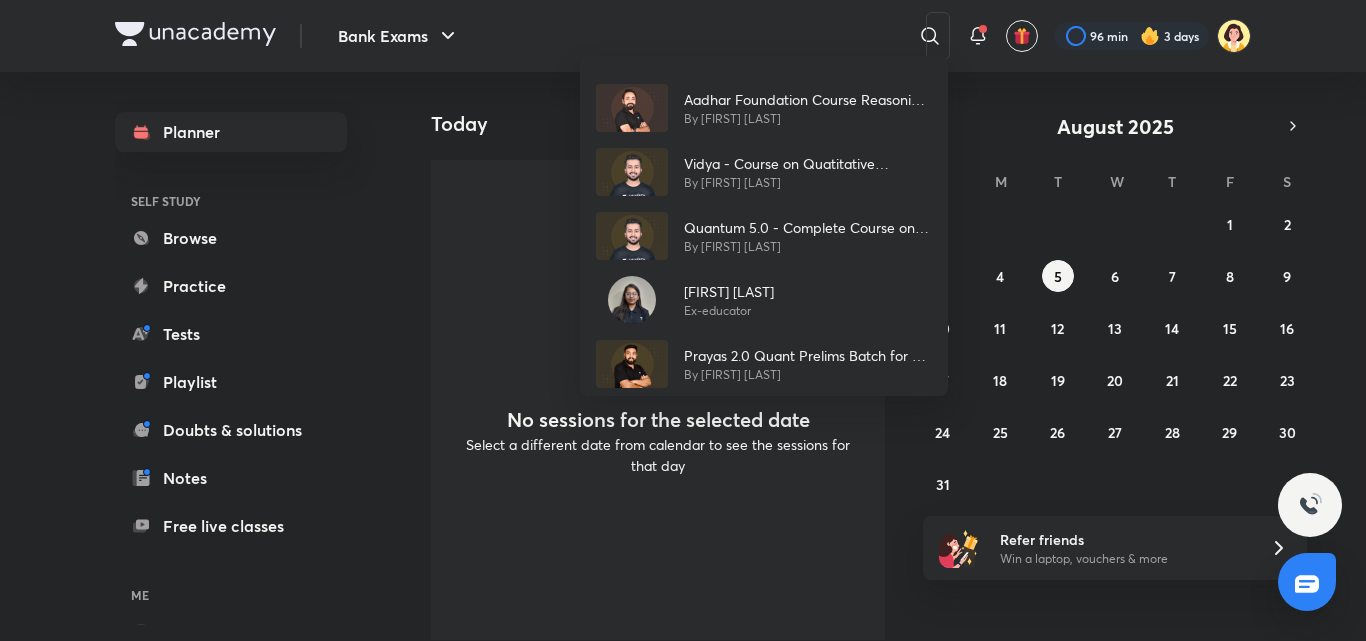 click on "Today" at bounding box center (666, 124) 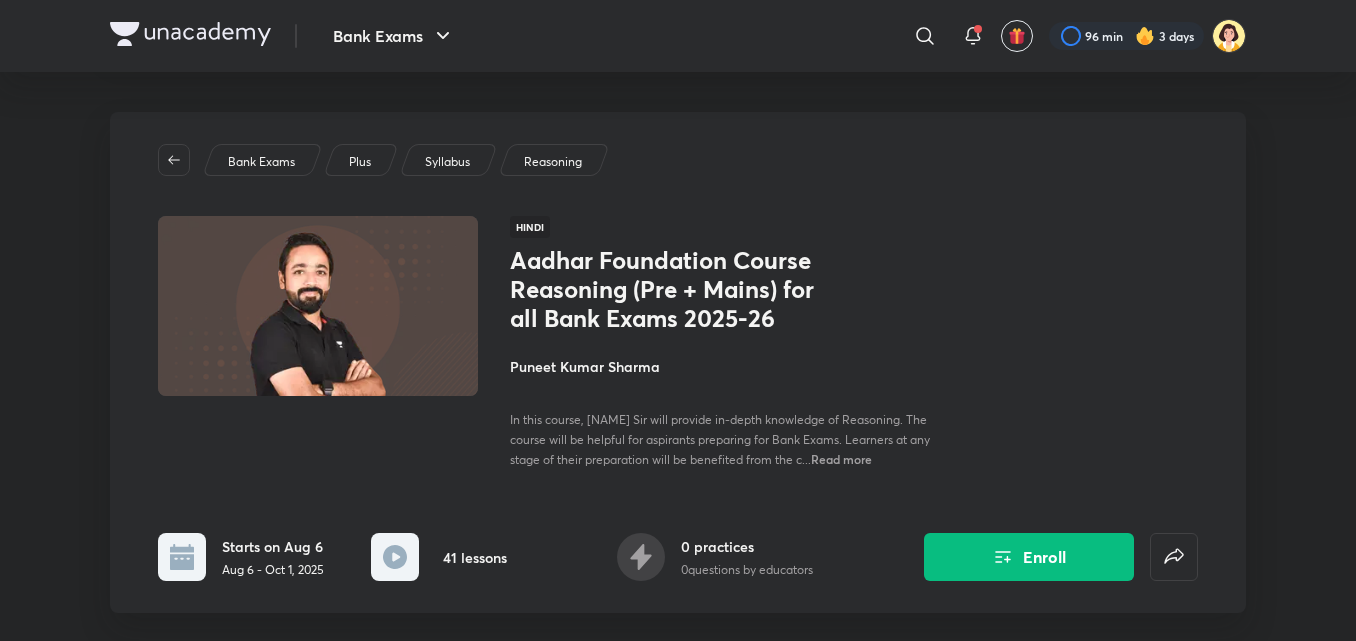 click on "Puneet Kumar Sharma" at bounding box center (734, 366) 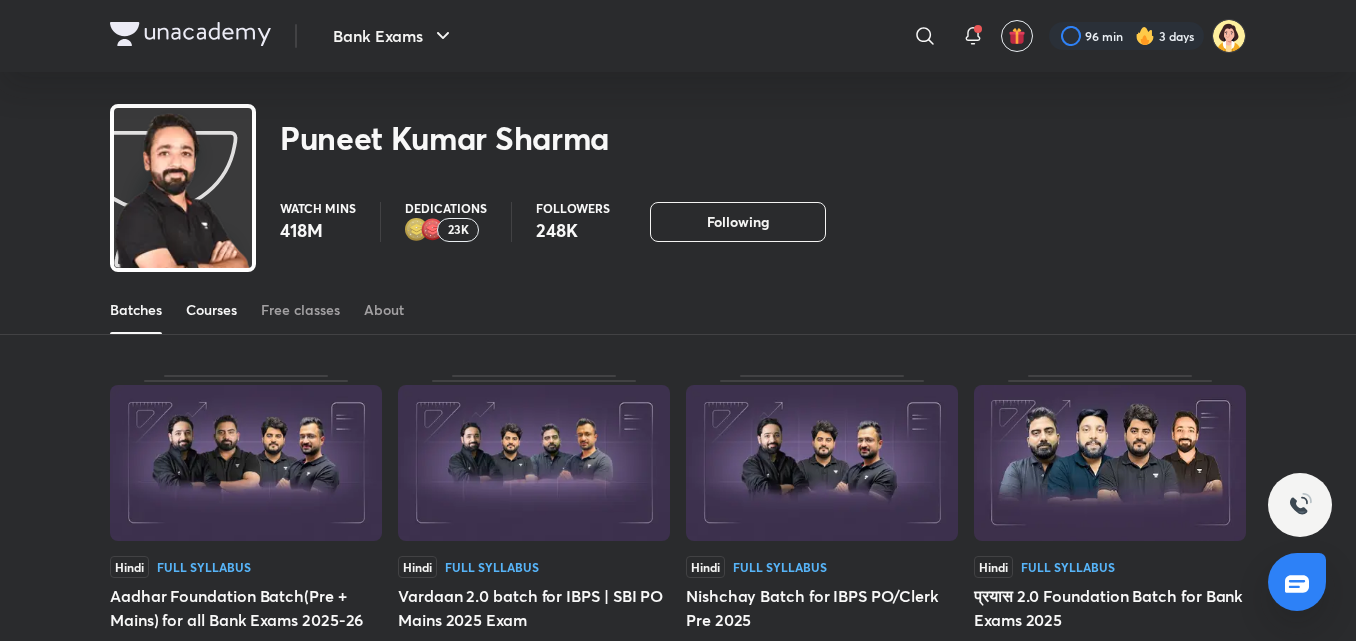 drag, startPoint x: 249, startPoint y: 309, endPoint x: 238, endPoint y: 309, distance: 11 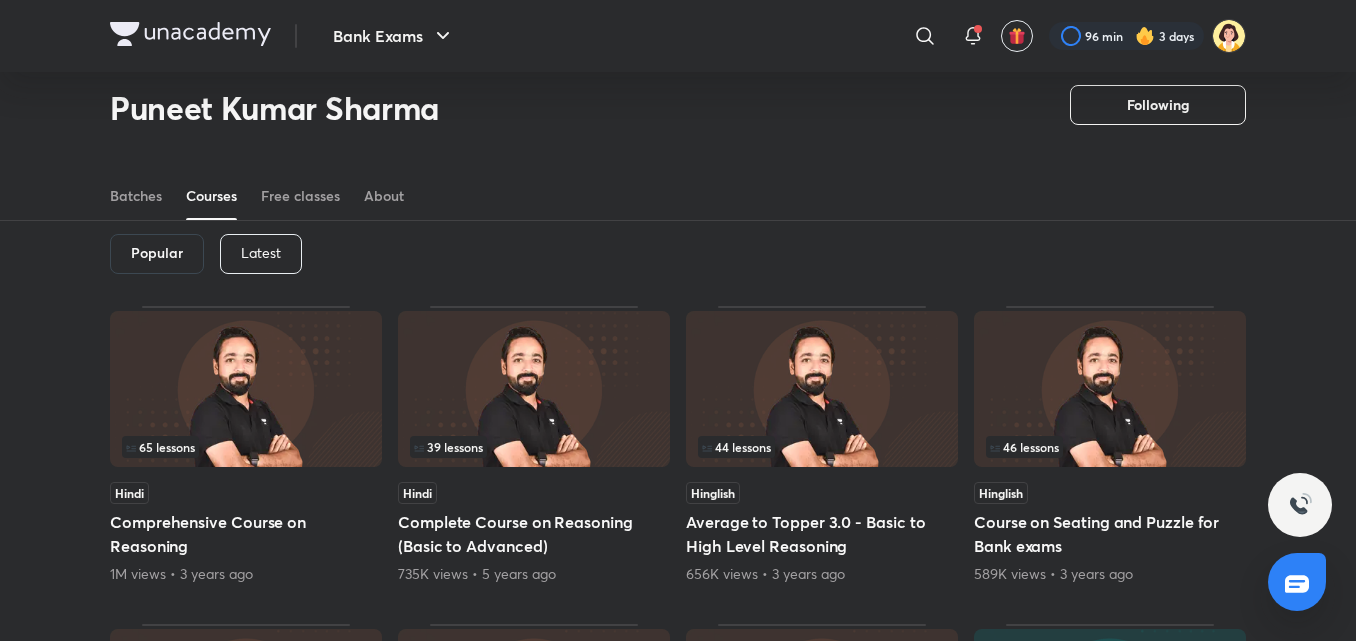 scroll, scrollTop: 40, scrollLeft: 0, axis: vertical 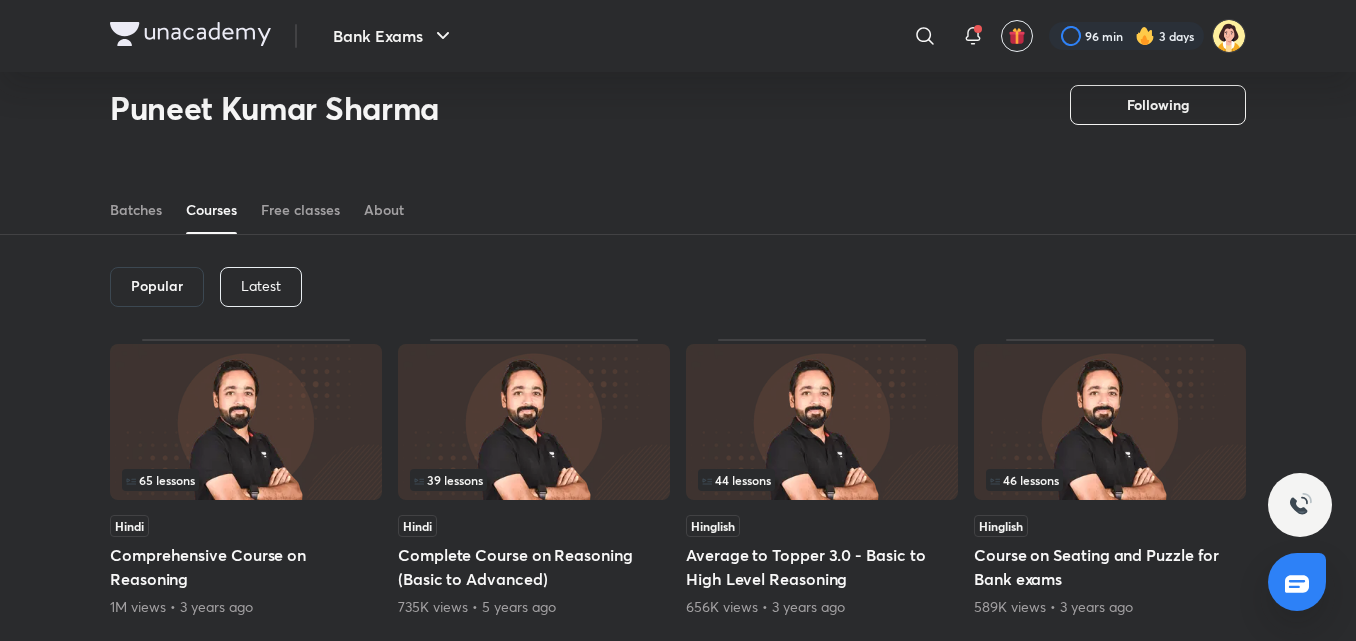 click on "Latest" at bounding box center [261, 286] 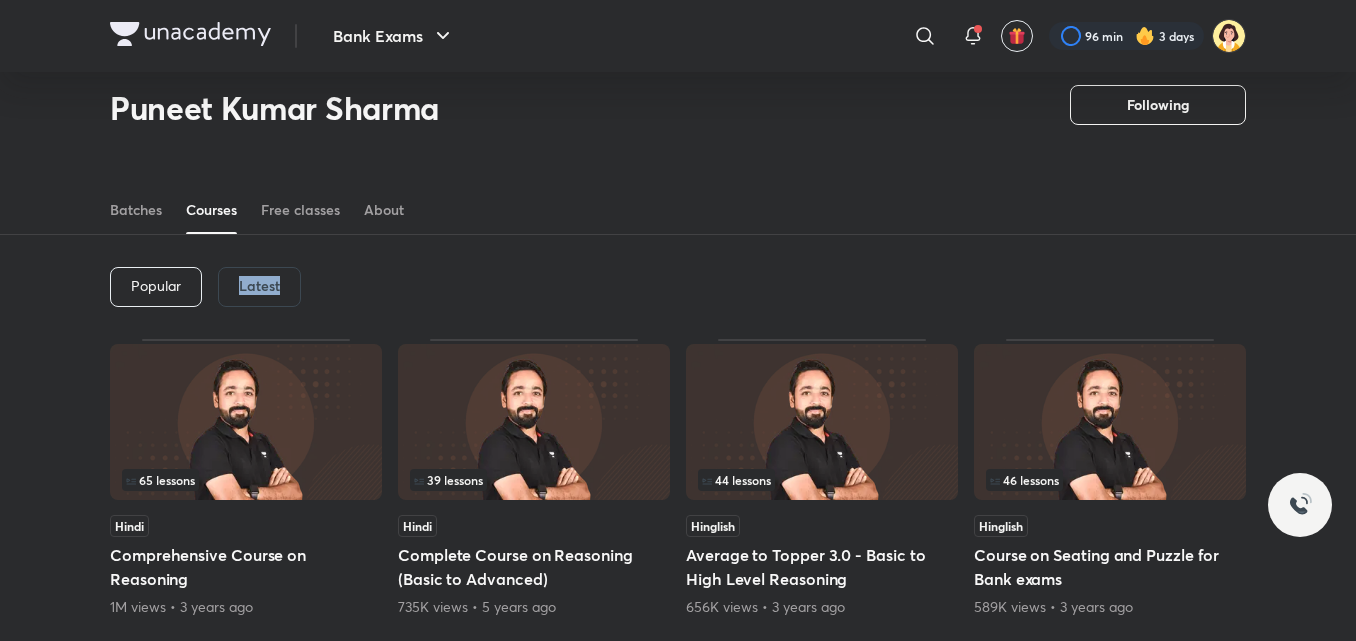 click on "Latest" at bounding box center (259, 286) 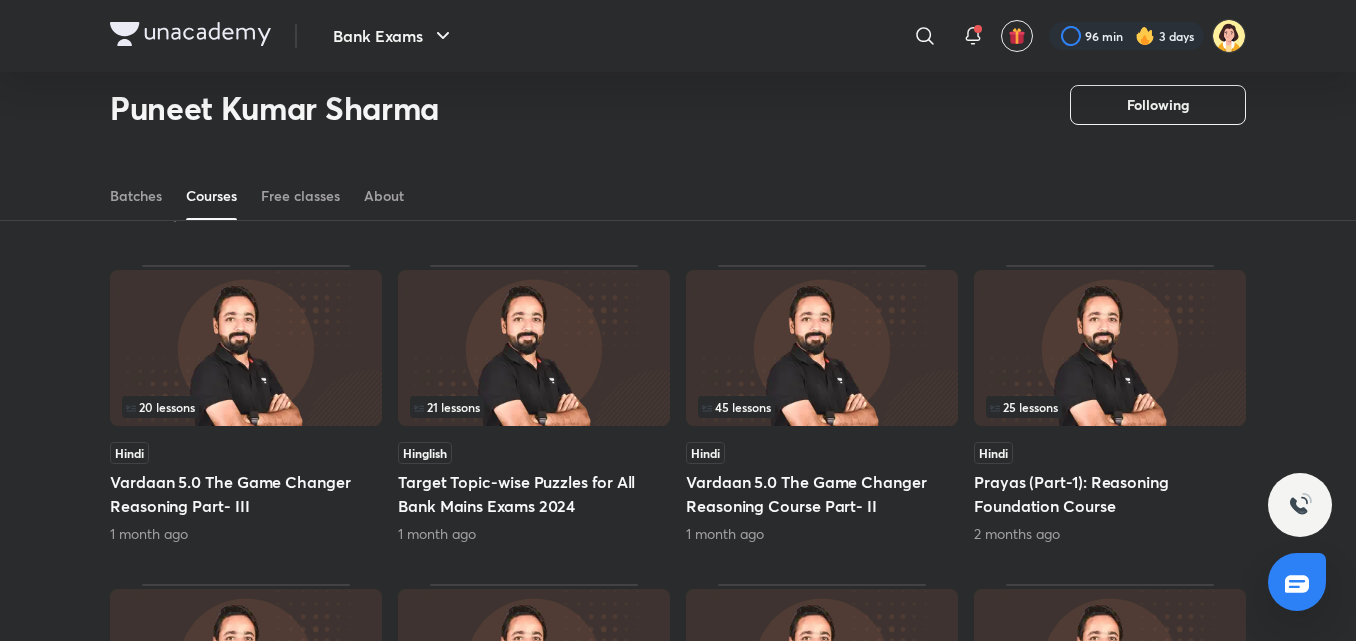 scroll, scrollTop: 475, scrollLeft: 0, axis: vertical 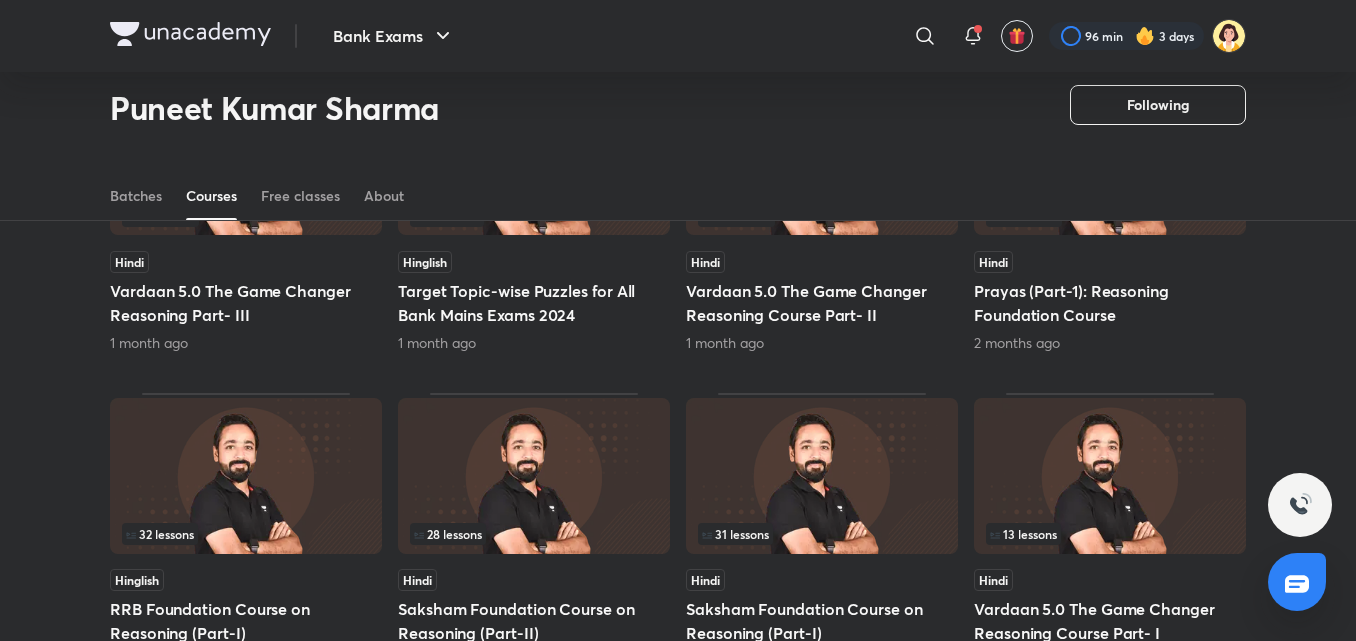 click at bounding box center (534, 476) 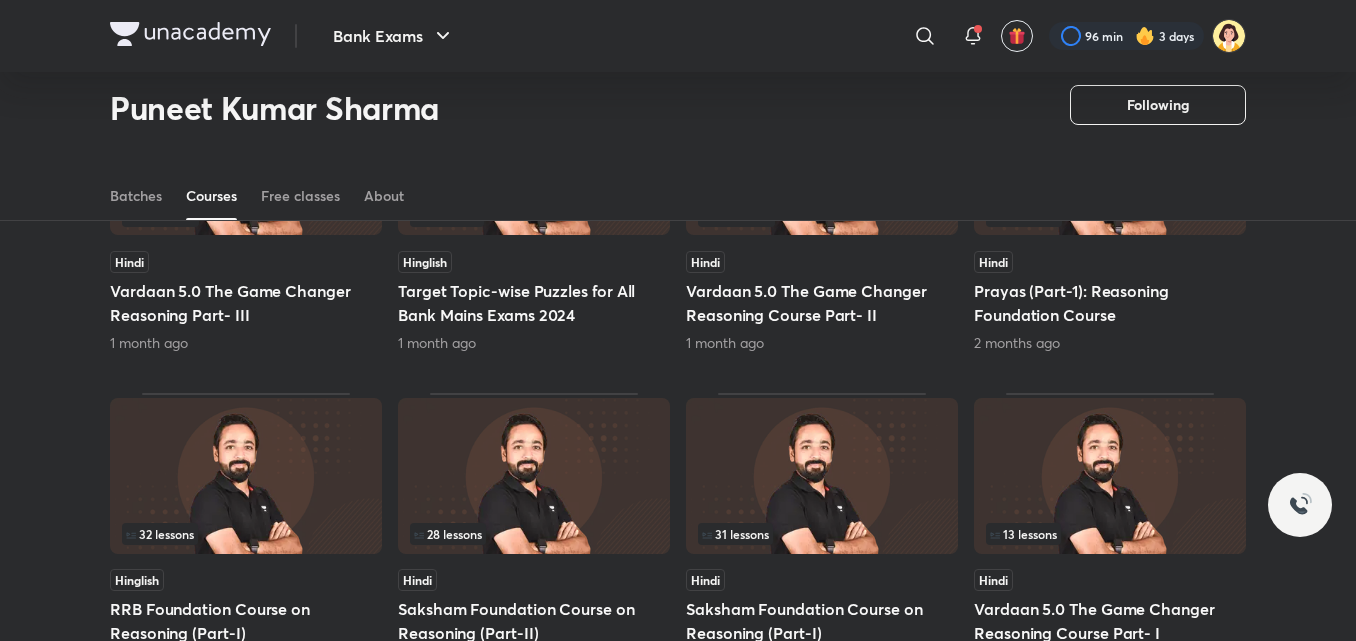 click at bounding box center [534, 476] 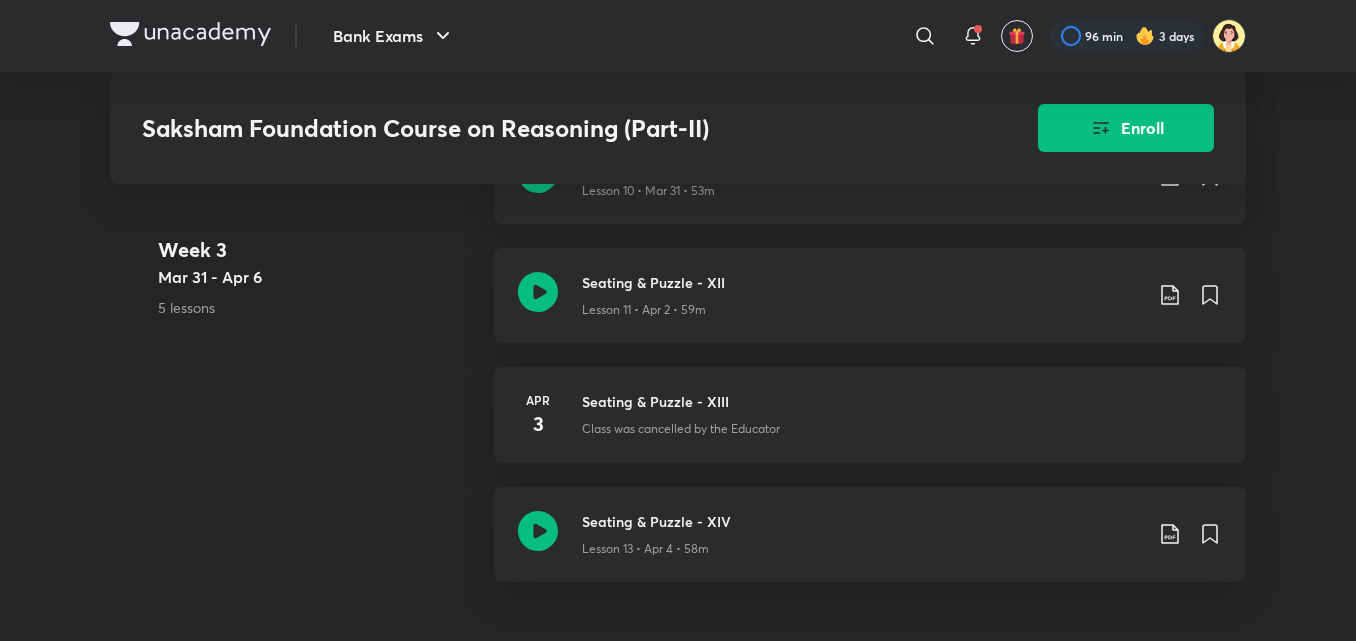 scroll, scrollTop: 2390, scrollLeft: 0, axis: vertical 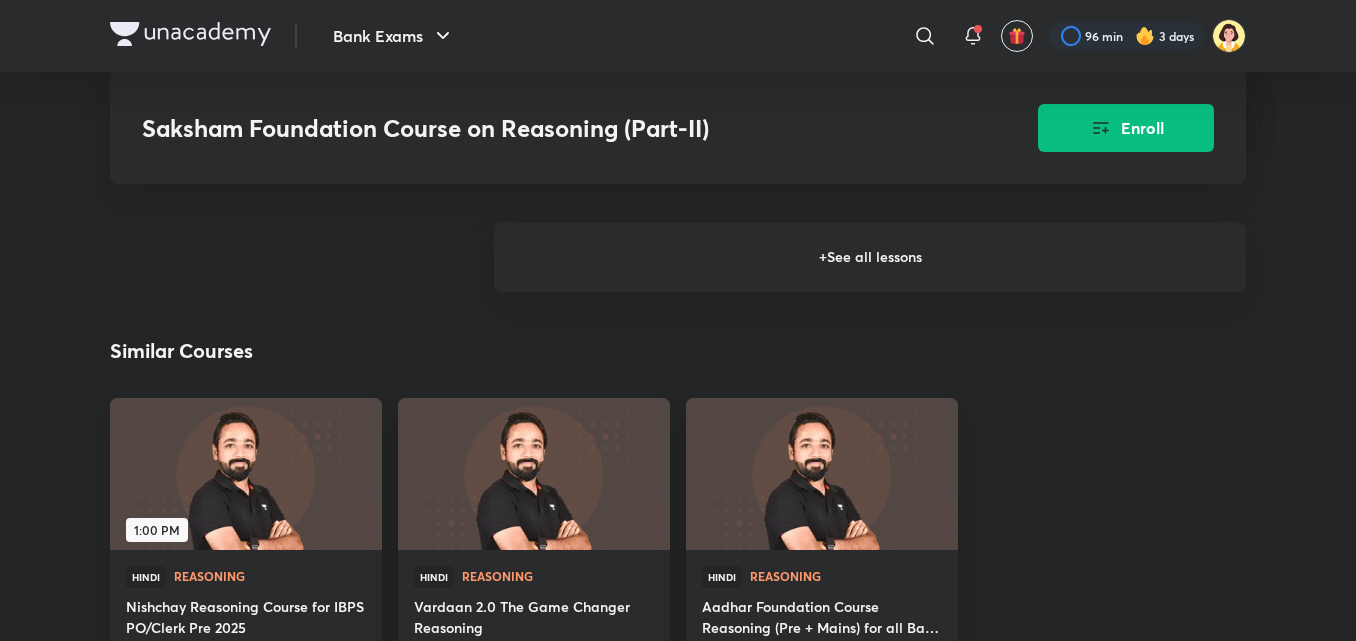 click on "+  See all lessons" at bounding box center (870, 257) 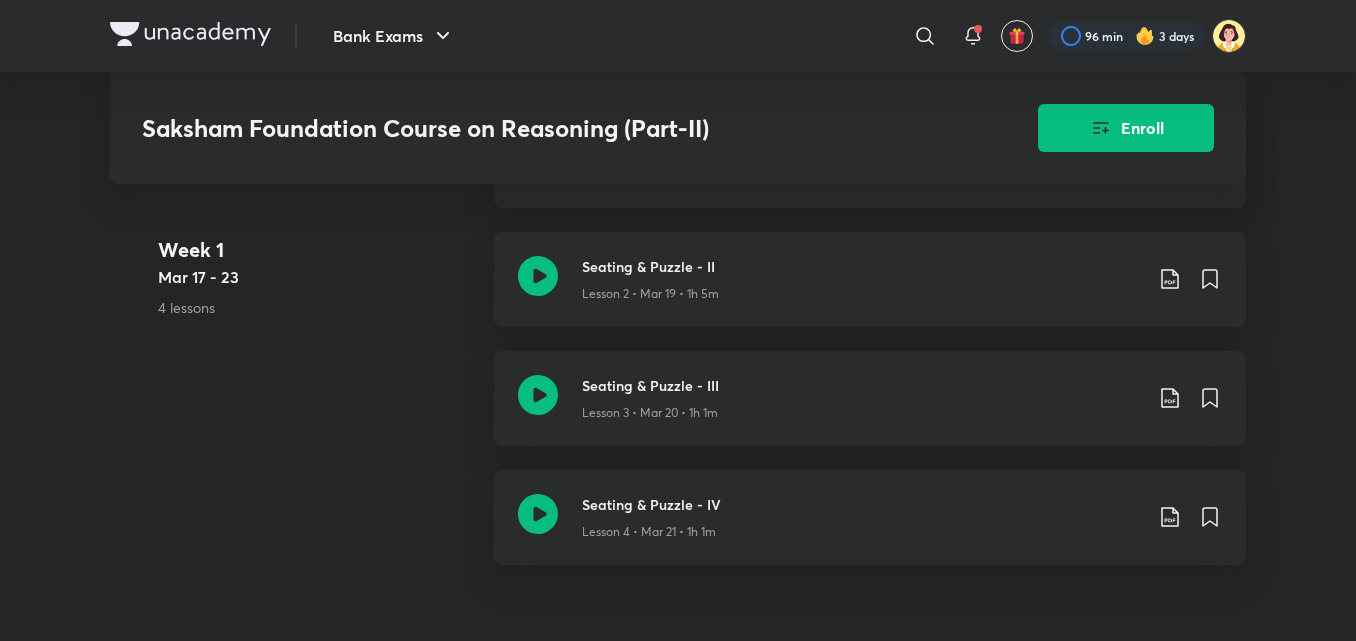 scroll, scrollTop: 1159, scrollLeft: 0, axis: vertical 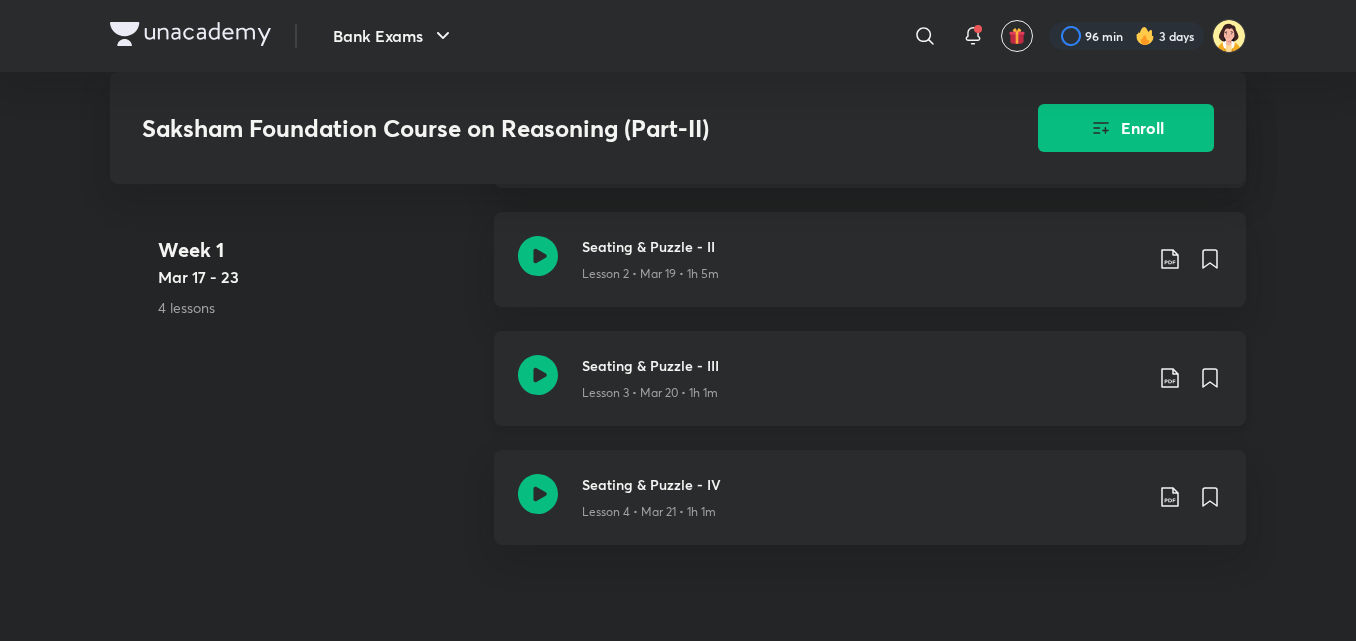 click on "Lesson 3 • Mar 20 • 1h 1m" at bounding box center [862, -76] 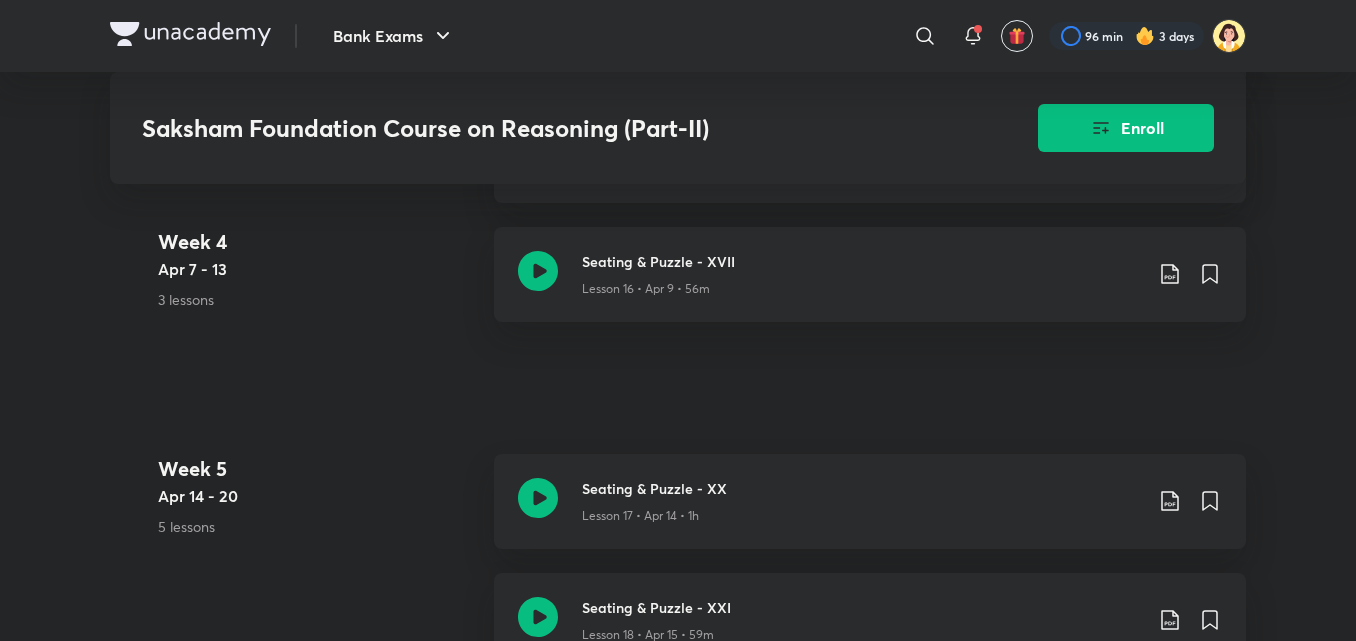 scroll, scrollTop: 3156, scrollLeft: 0, axis: vertical 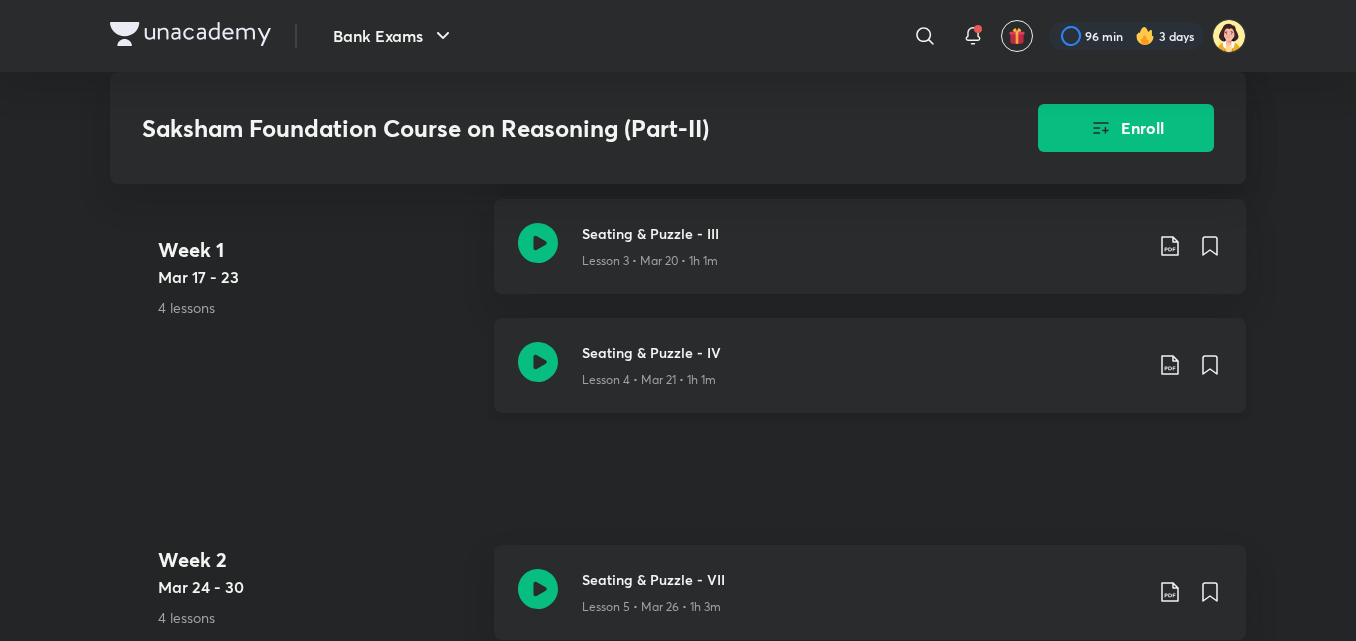 click on "Seating & Puzzle - IV" at bounding box center [862, 352] 